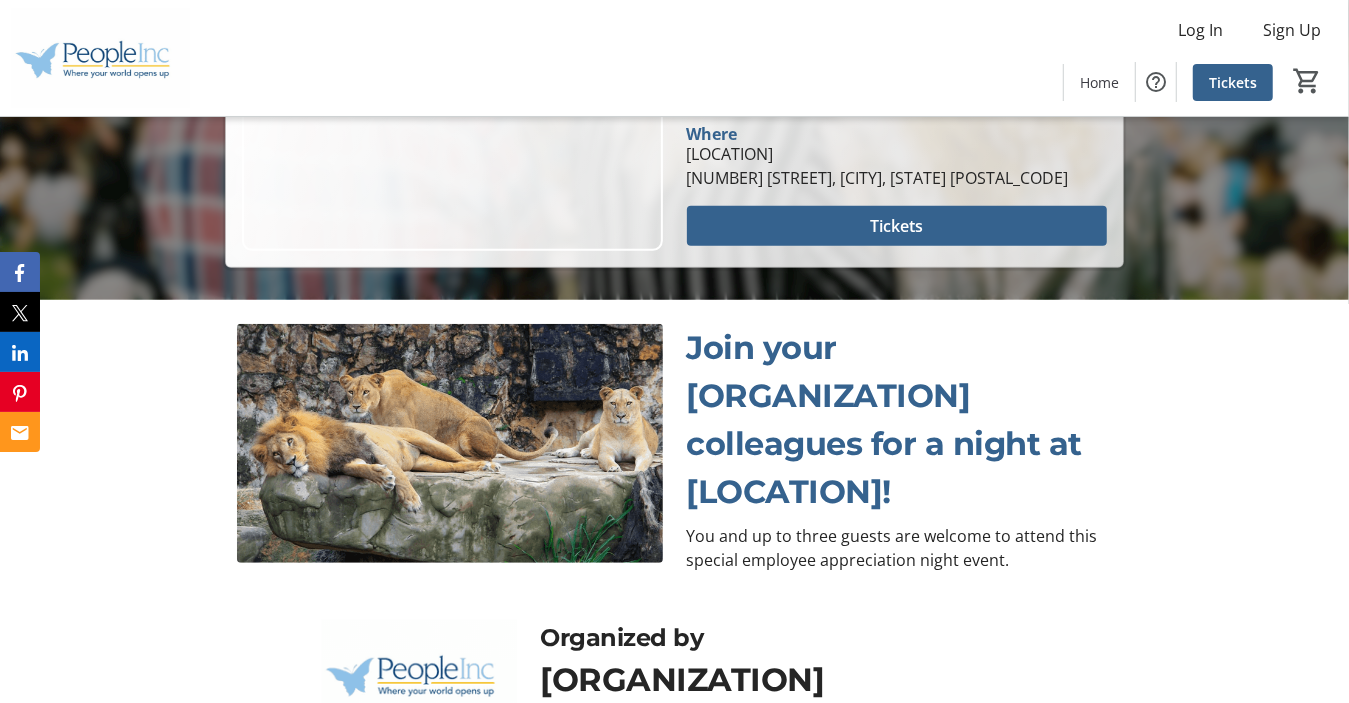 scroll, scrollTop: 370, scrollLeft: 0, axis: vertical 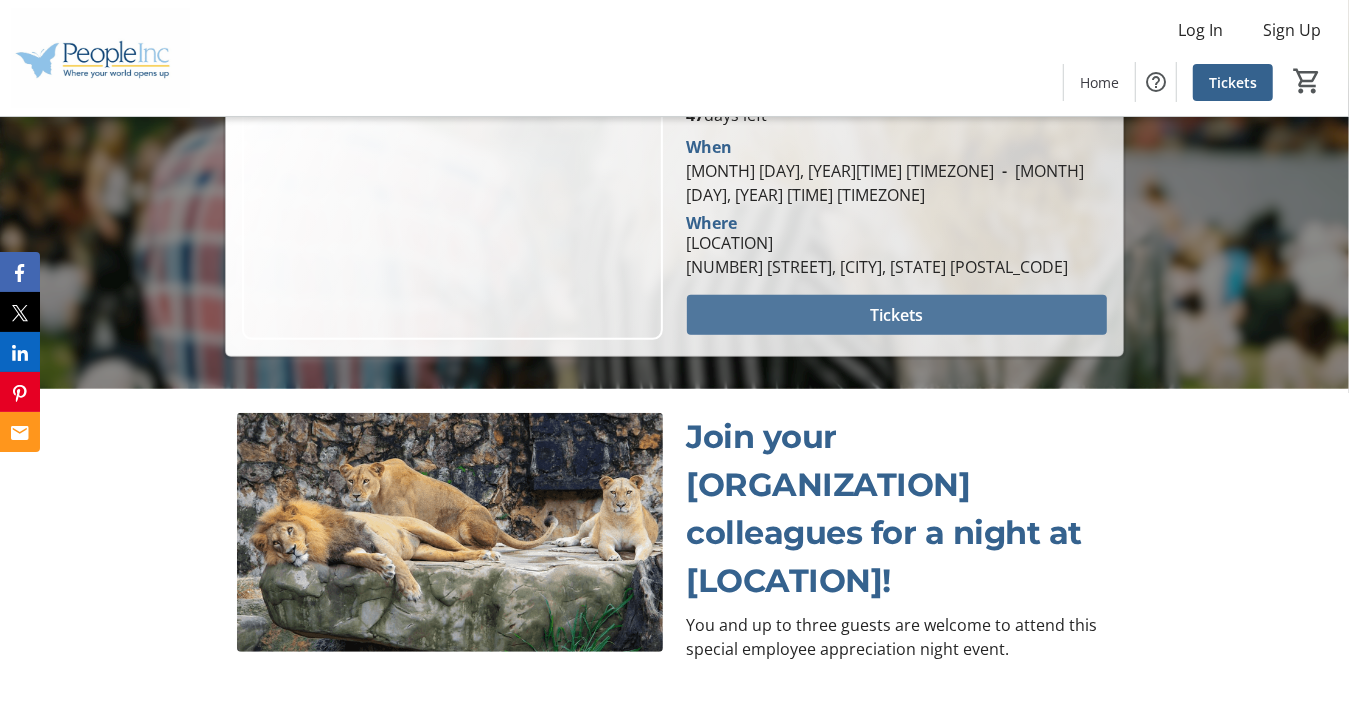click at bounding box center (897, 315) 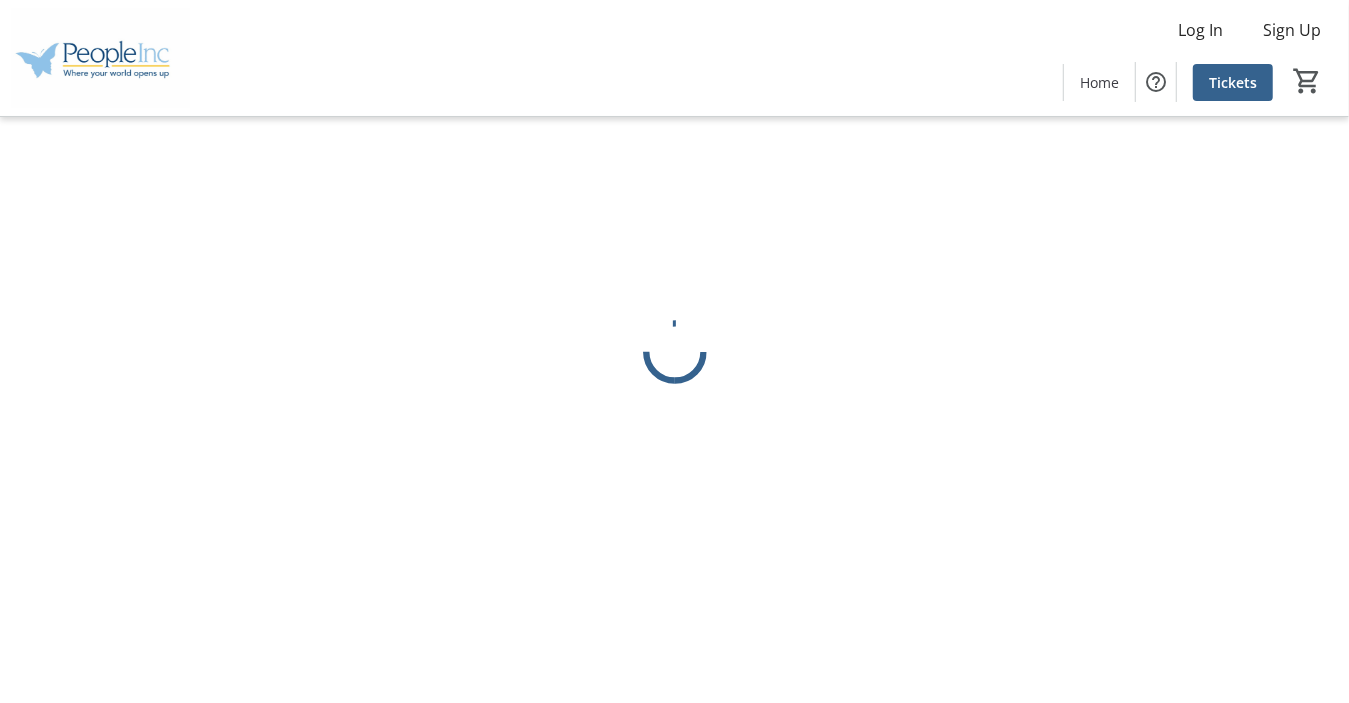 scroll, scrollTop: 0, scrollLeft: 0, axis: both 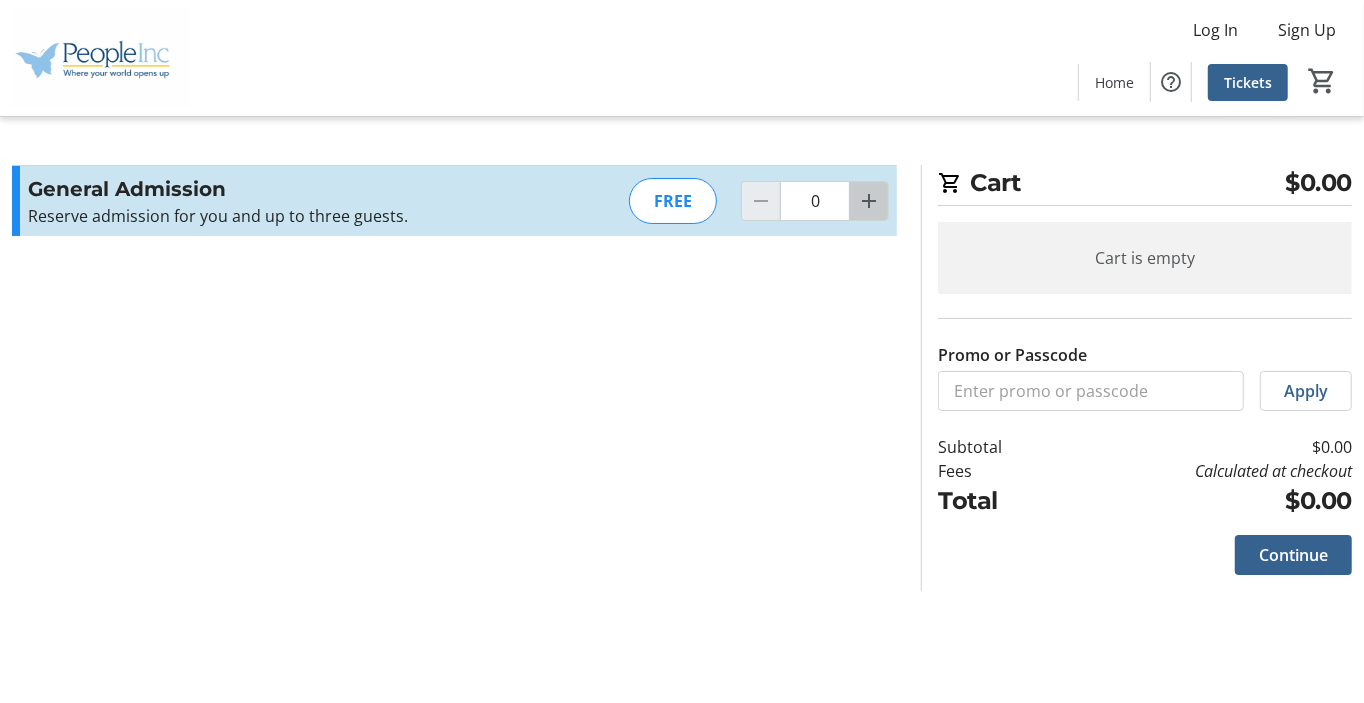 click at bounding box center (869, 201) 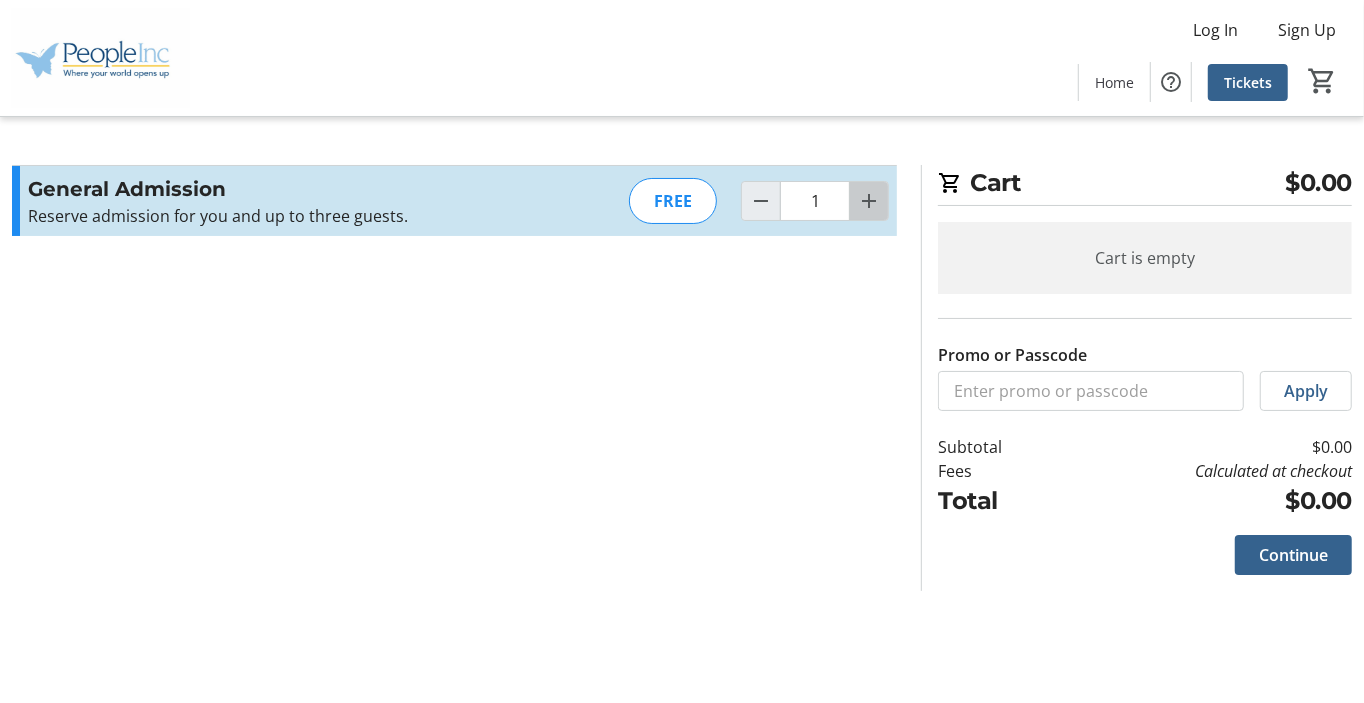 click at bounding box center (869, 201) 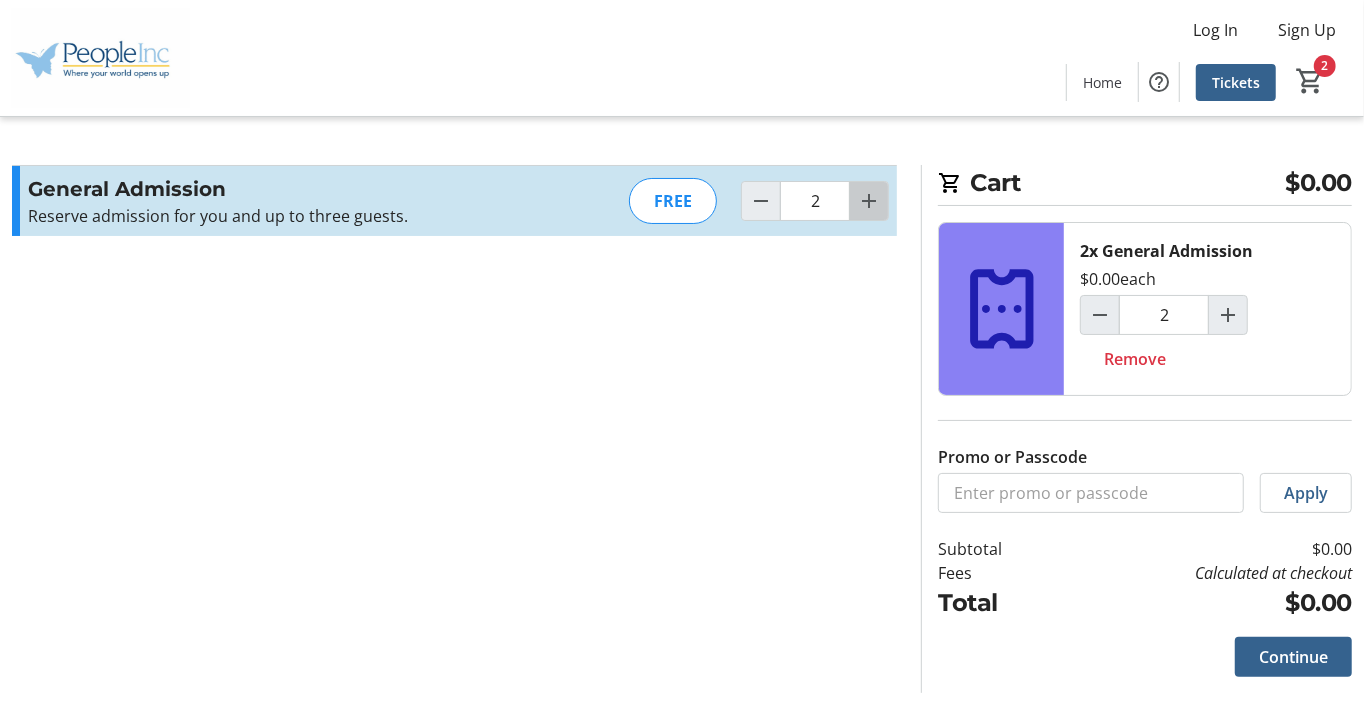 click at bounding box center (869, 201) 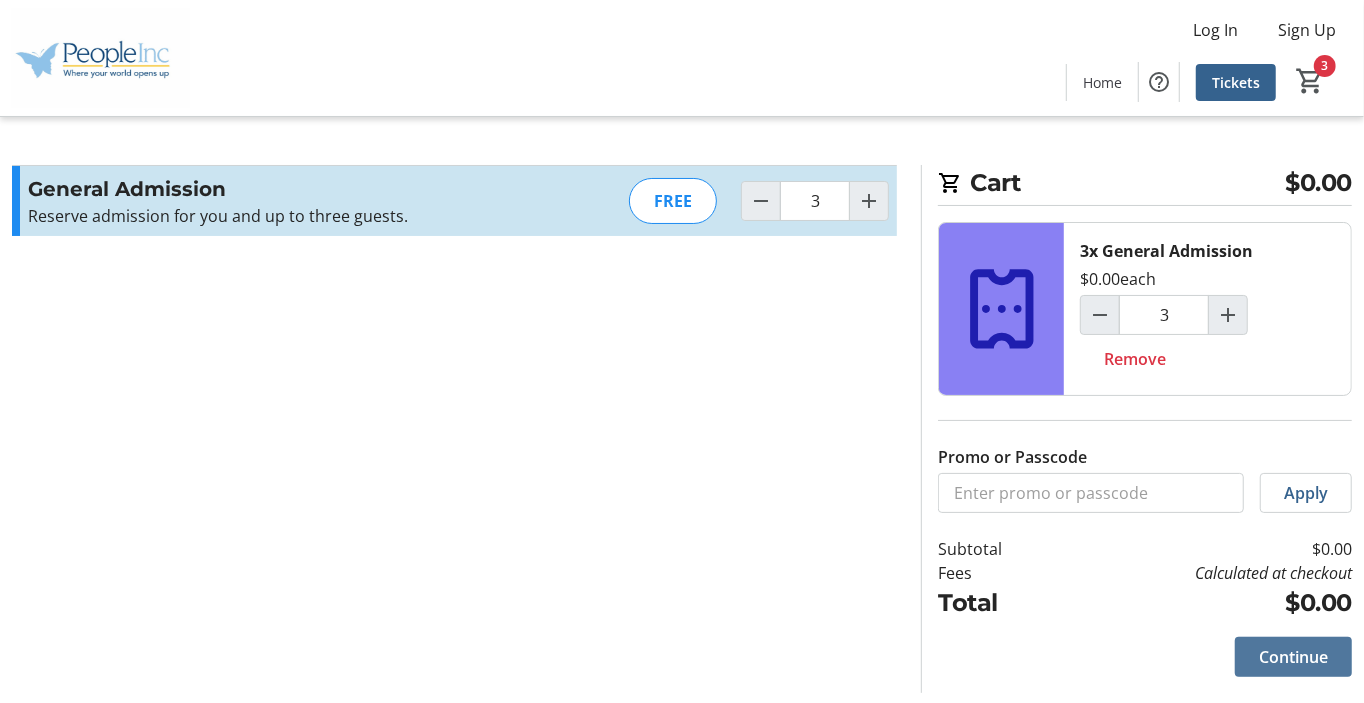 click on "Continue" at bounding box center (1293, 657) 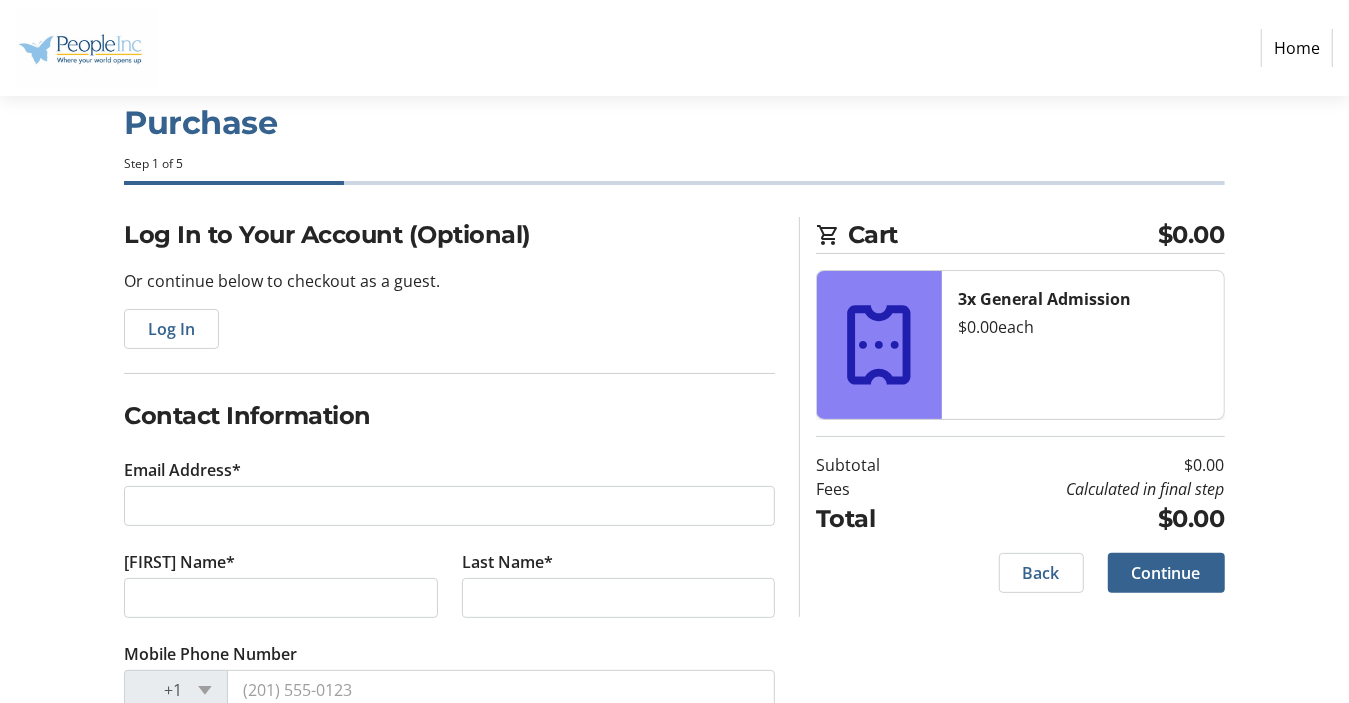 scroll, scrollTop: 0, scrollLeft: 0, axis: both 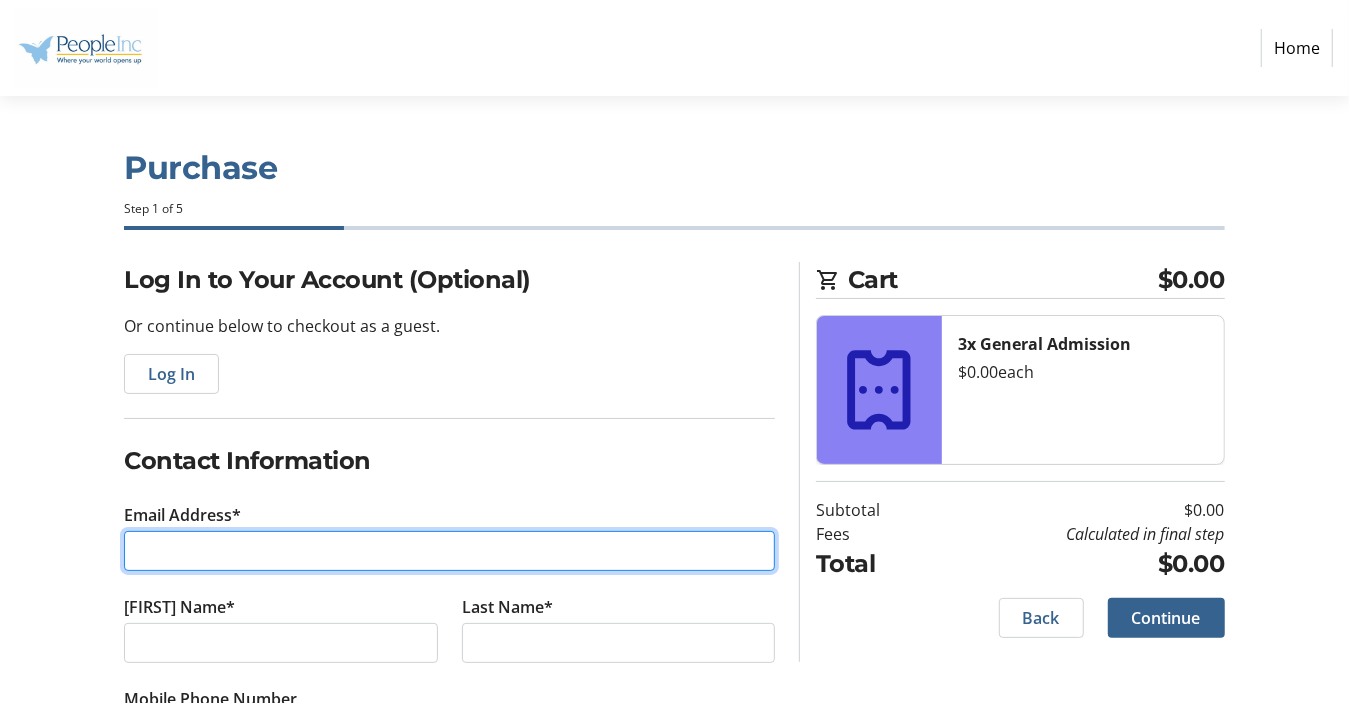 click on "Email Address*" at bounding box center [449, 551] 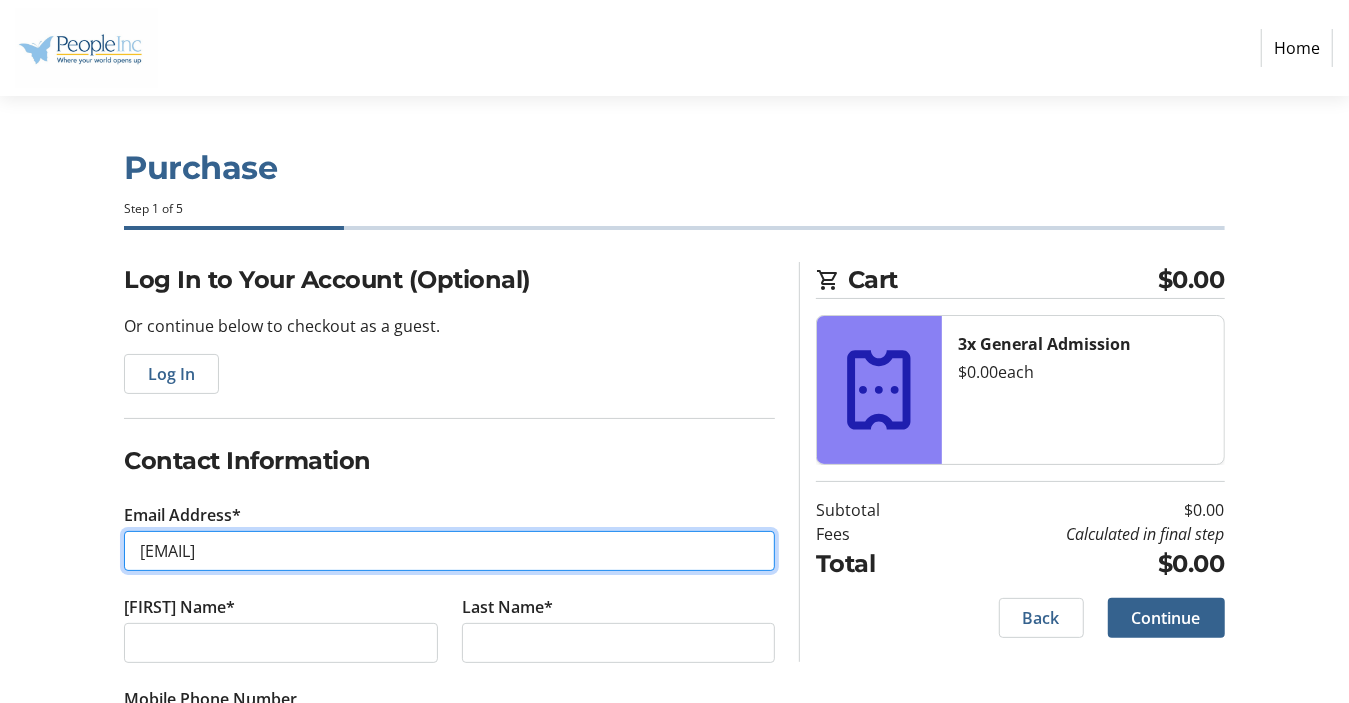 type on "[EMAIL]" 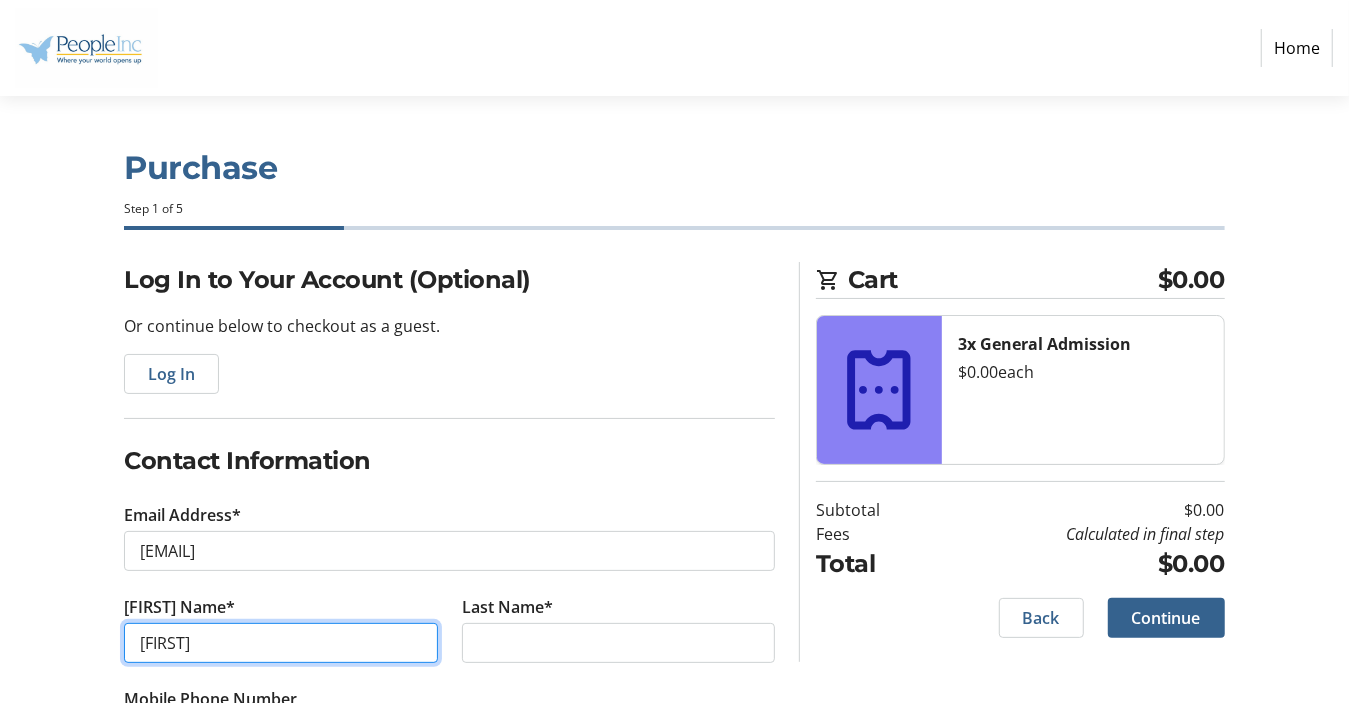type on "[FIRST]" 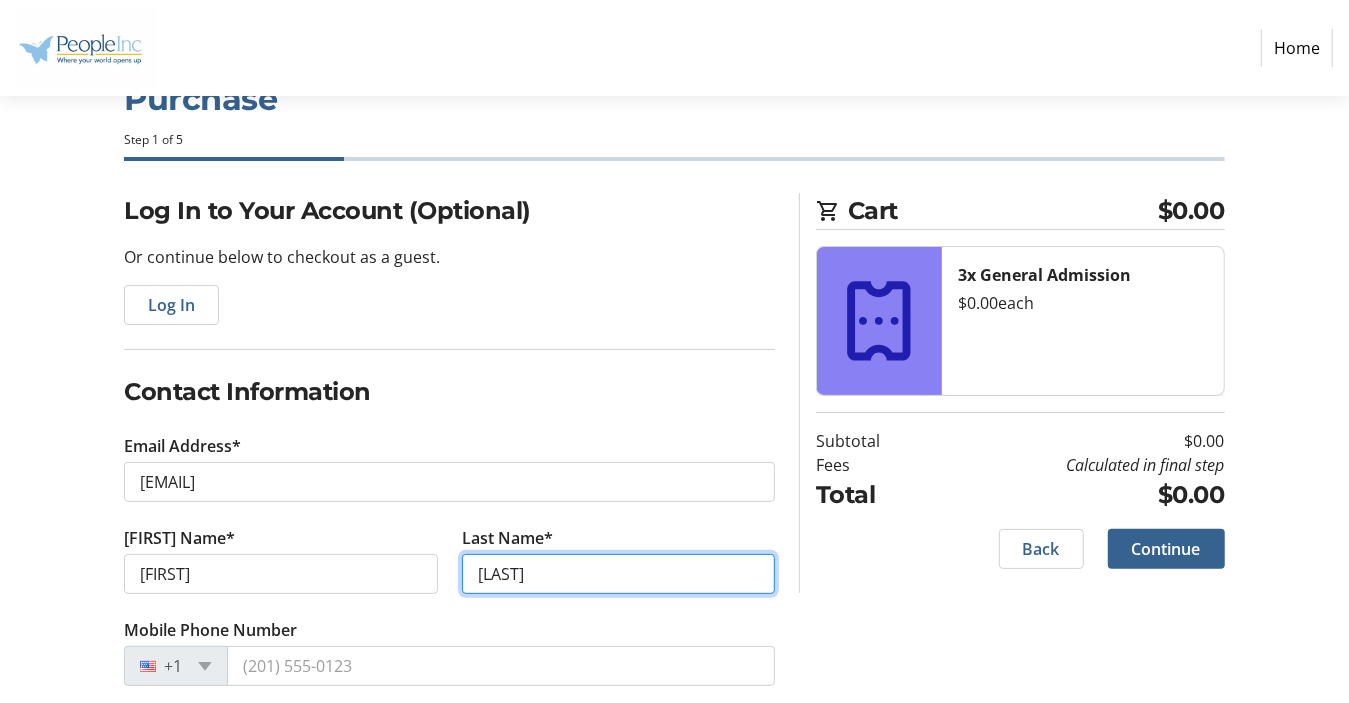 scroll, scrollTop: 97, scrollLeft: 0, axis: vertical 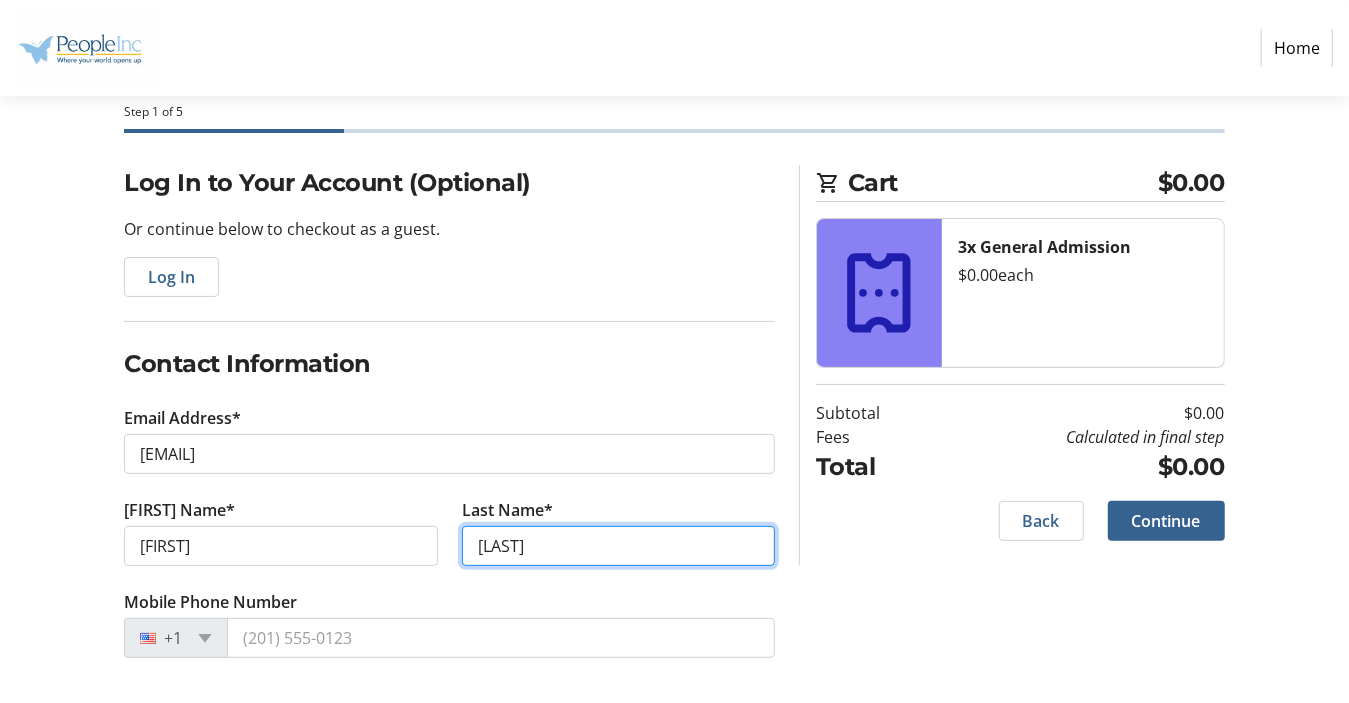type on "[LAST]" 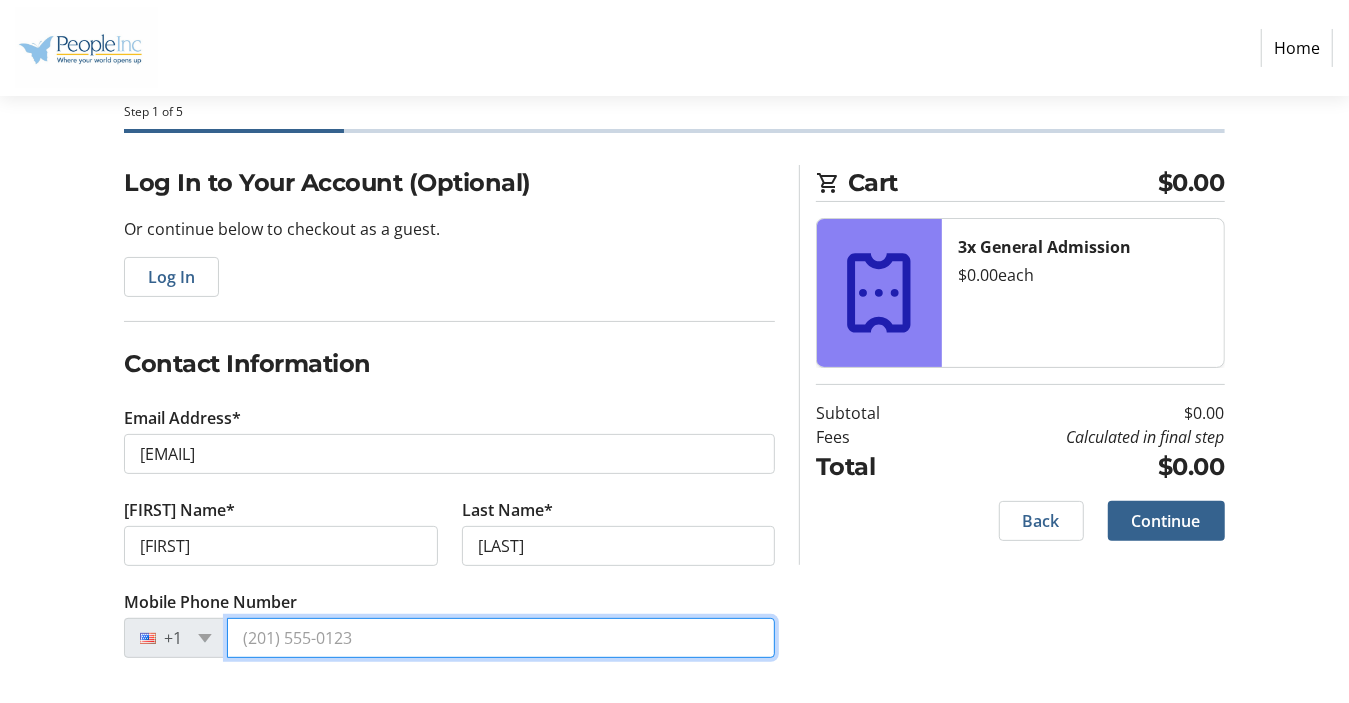 click on "Mobile Phone Number" at bounding box center [501, 638] 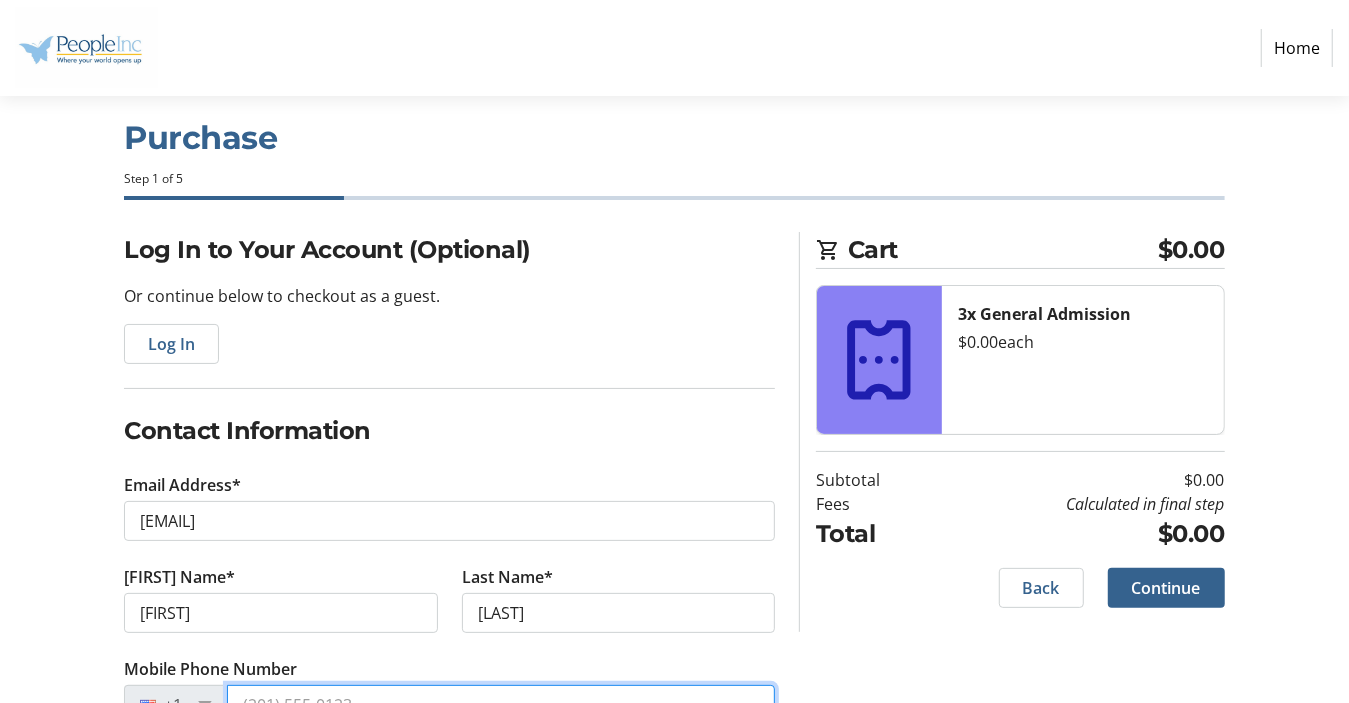 scroll, scrollTop: 0, scrollLeft: 0, axis: both 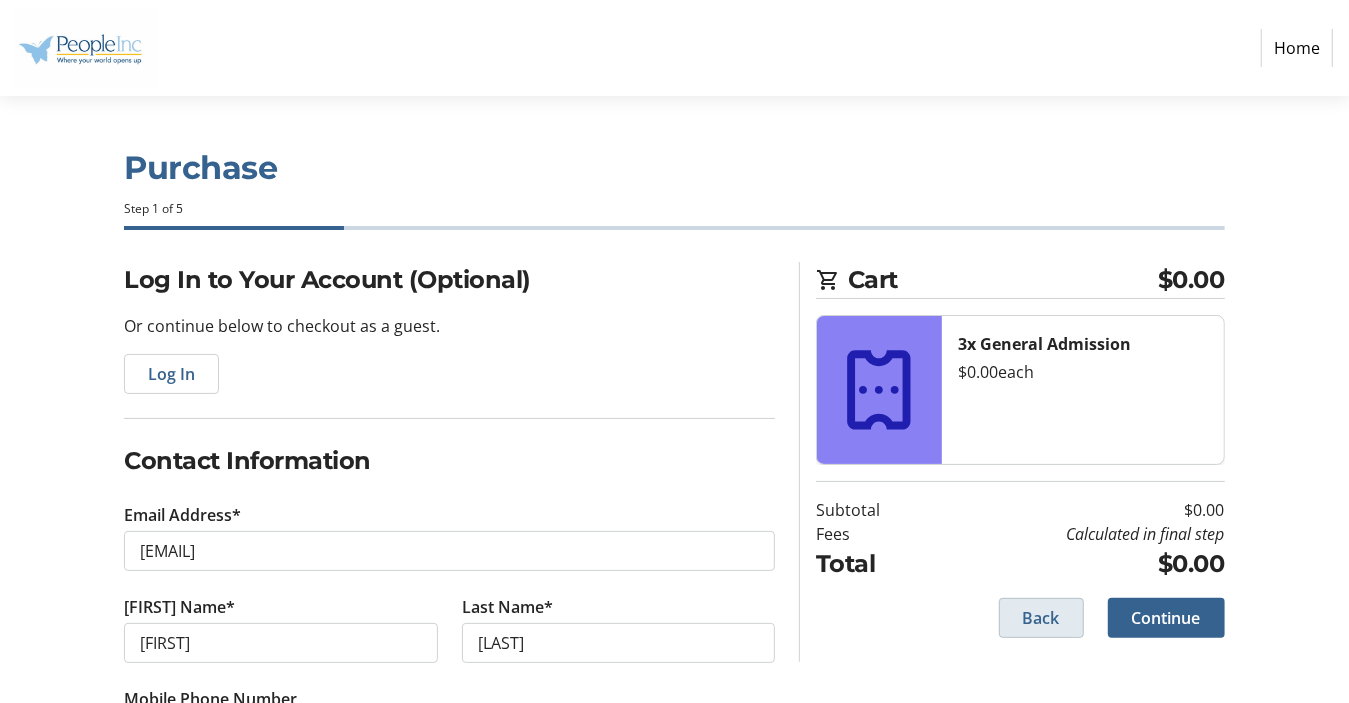 click on "Back" at bounding box center (1041, 618) 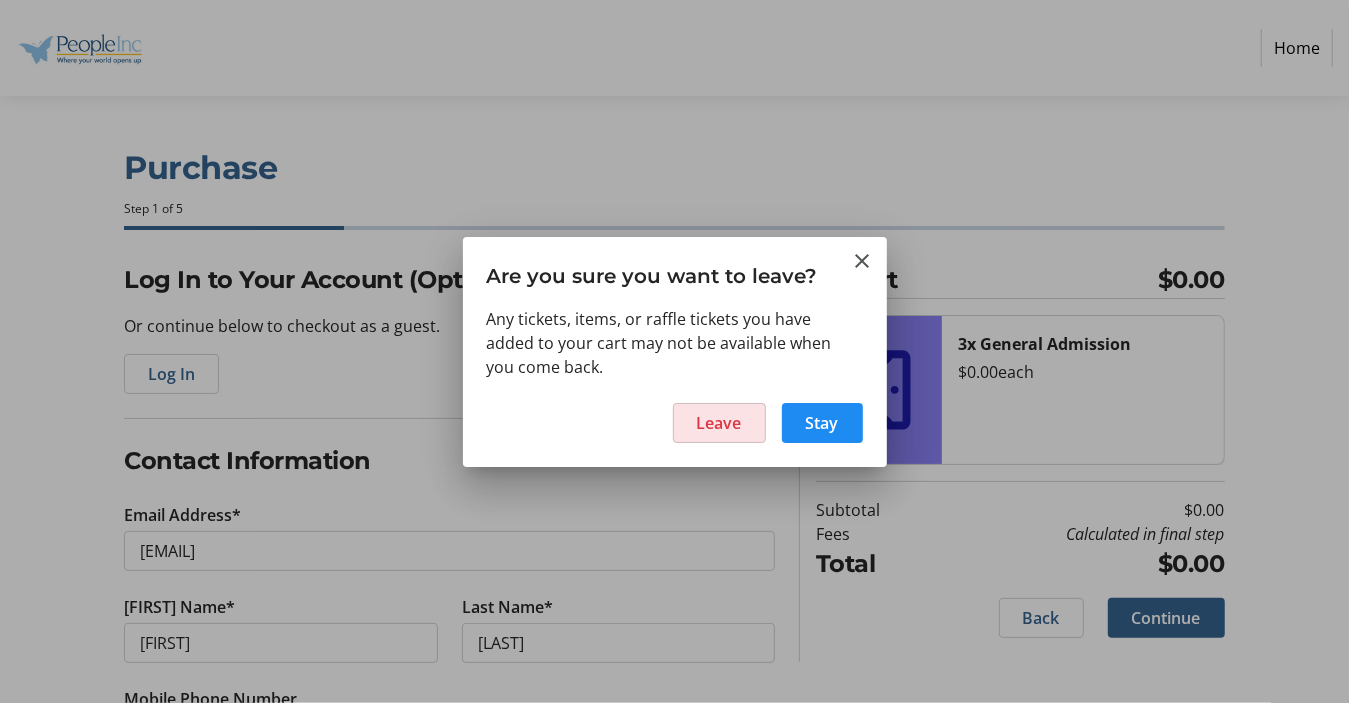 click on "Leave" at bounding box center [719, 423] 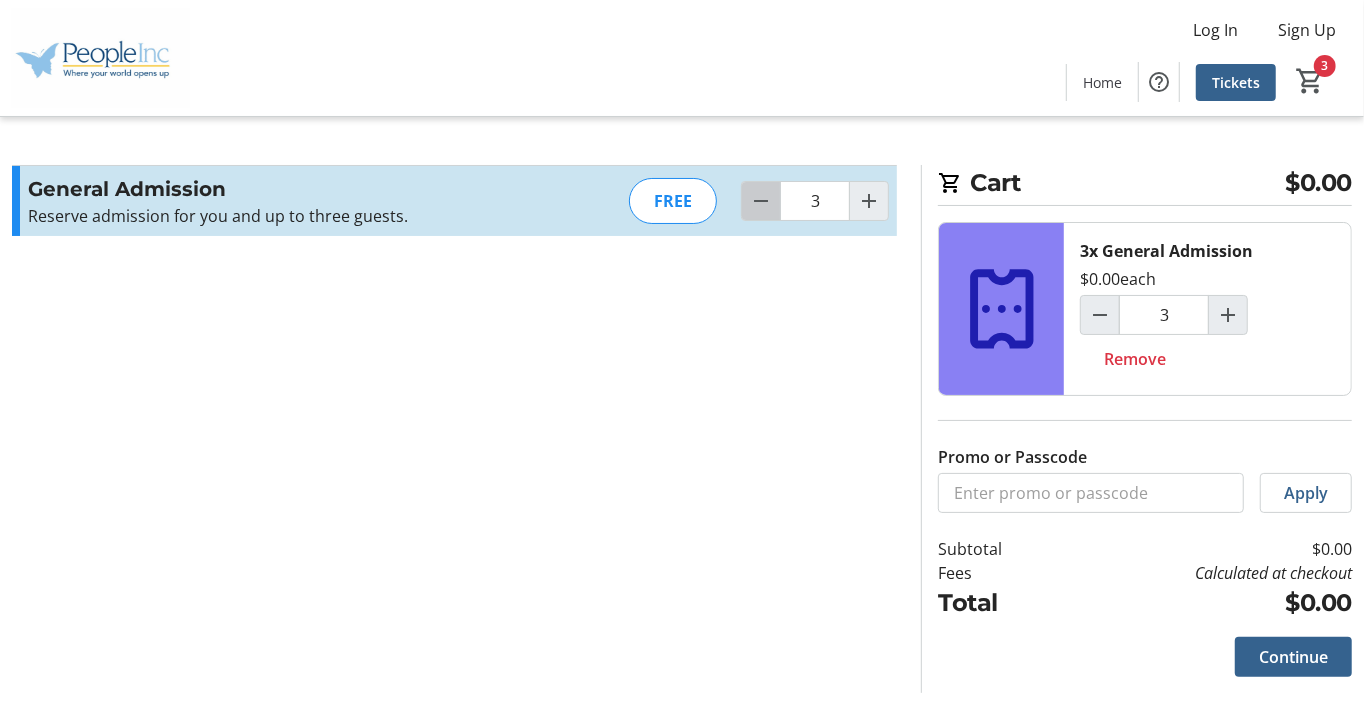 click at bounding box center [761, 201] 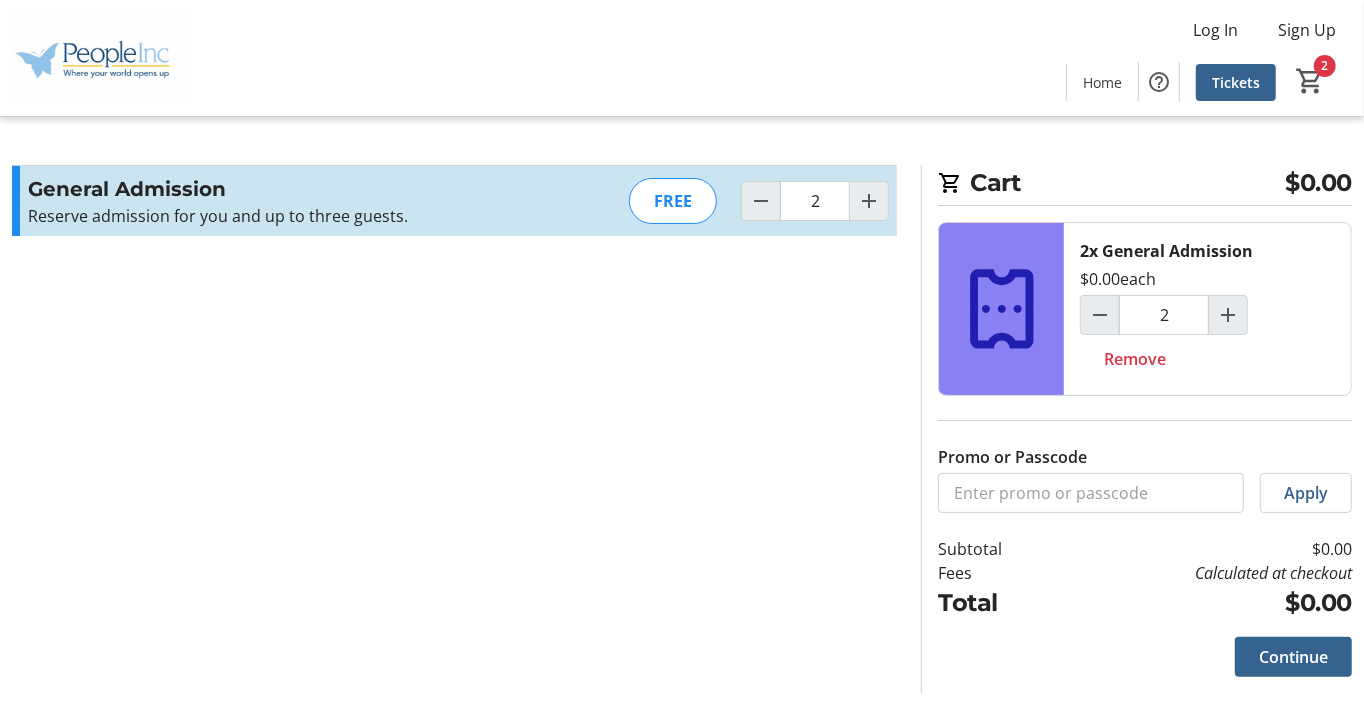 click at bounding box center [869, 201] 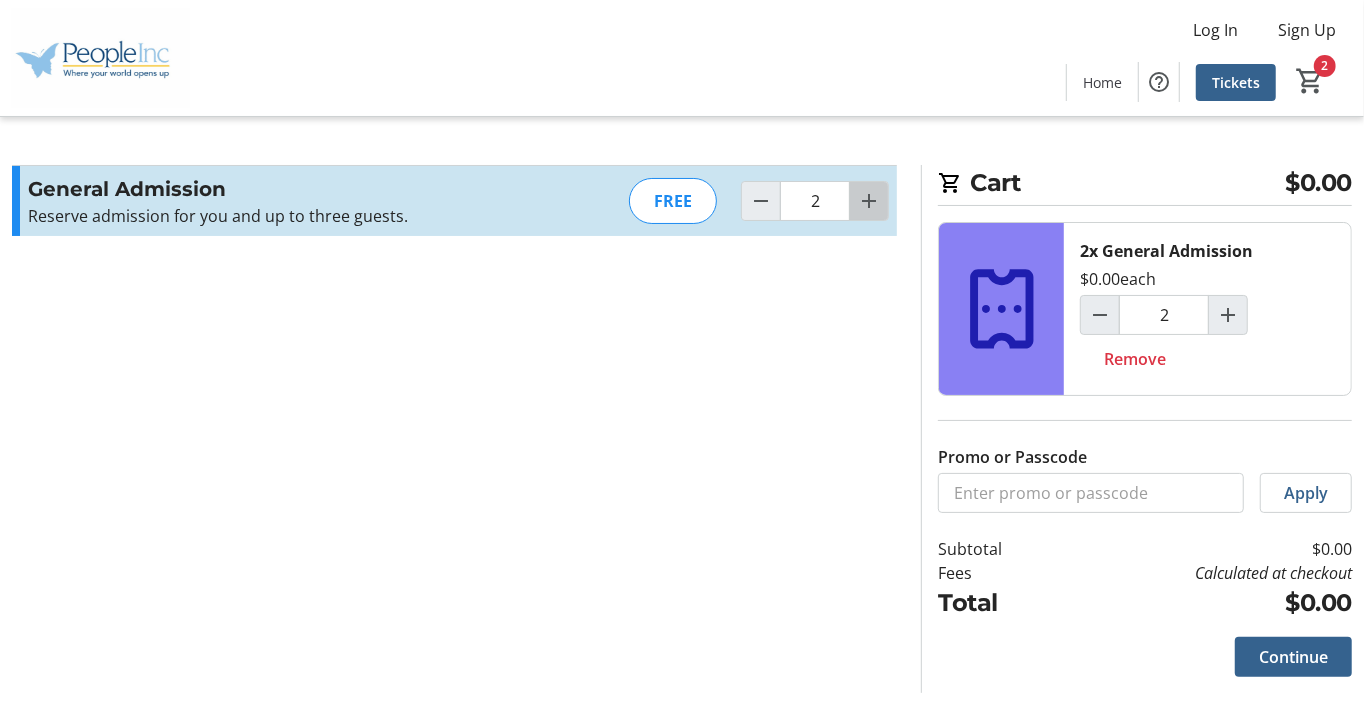 click at bounding box center (869, 201) 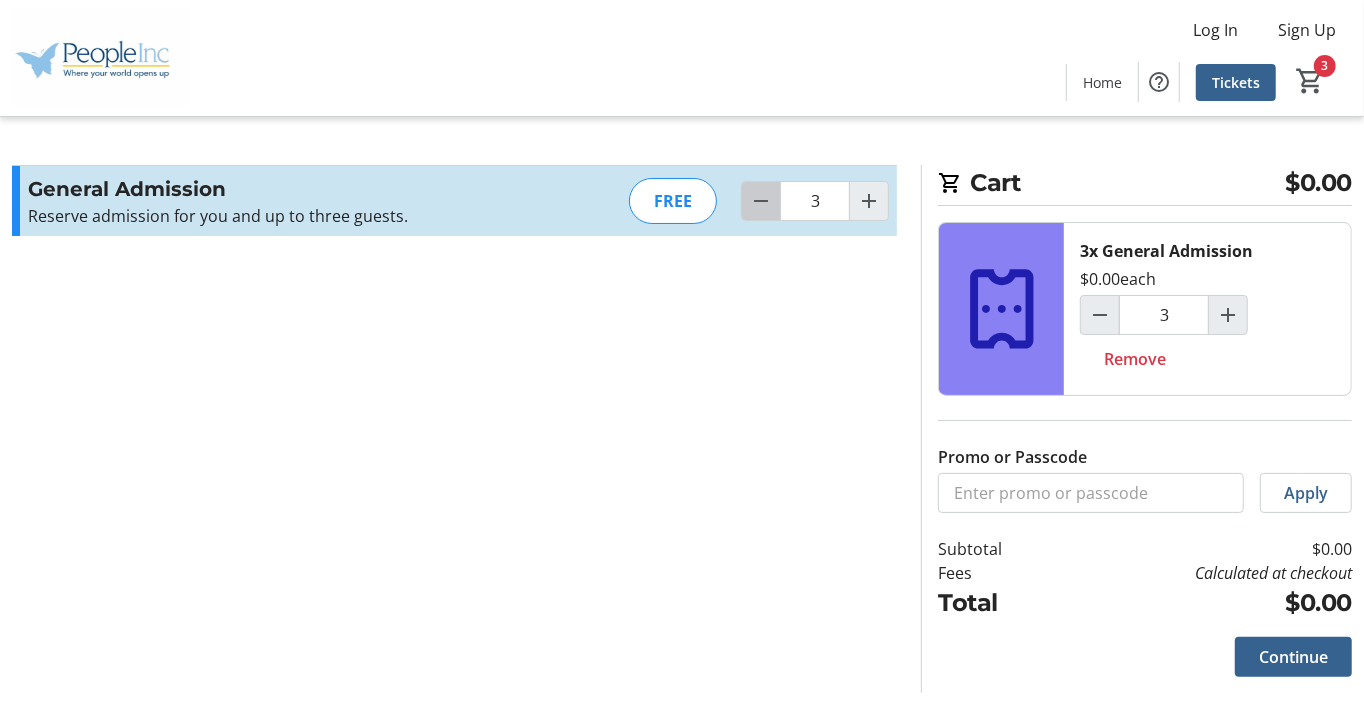 click at bounding box center (761, 201) 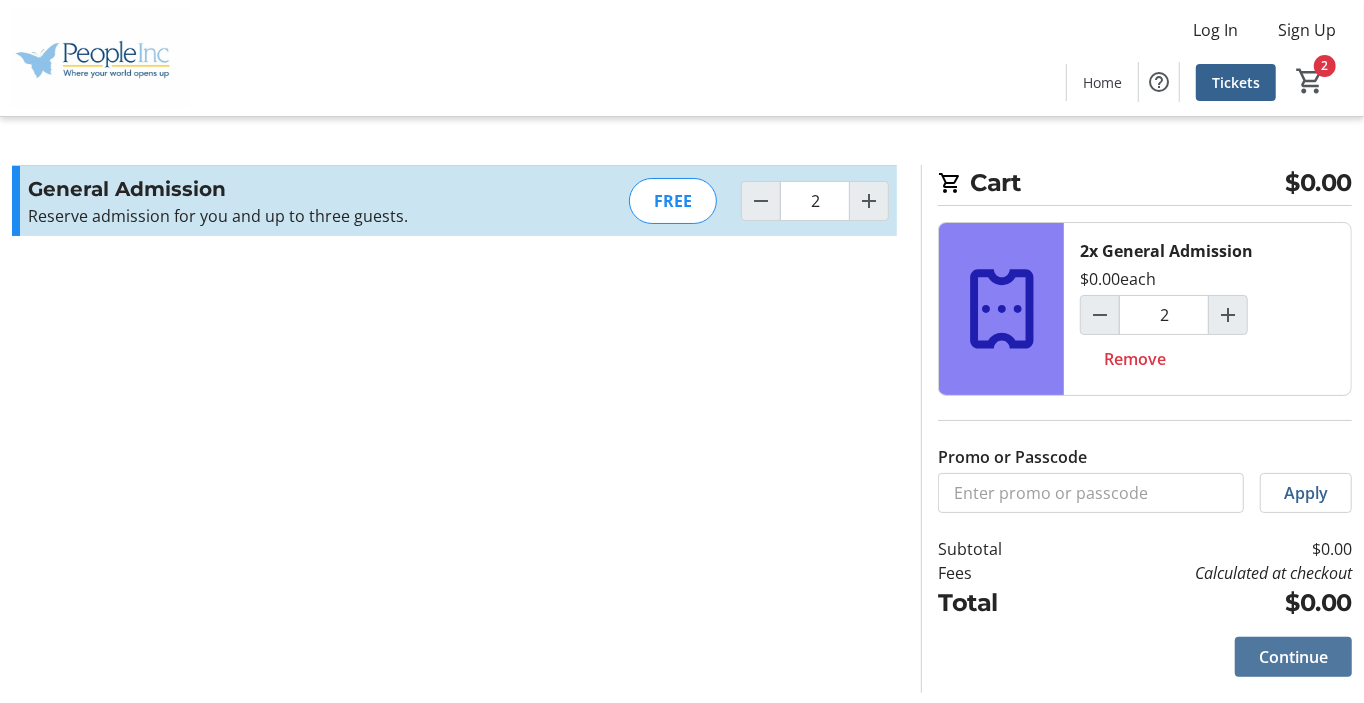 click on "Continue" at bounding box center [1293, 657] 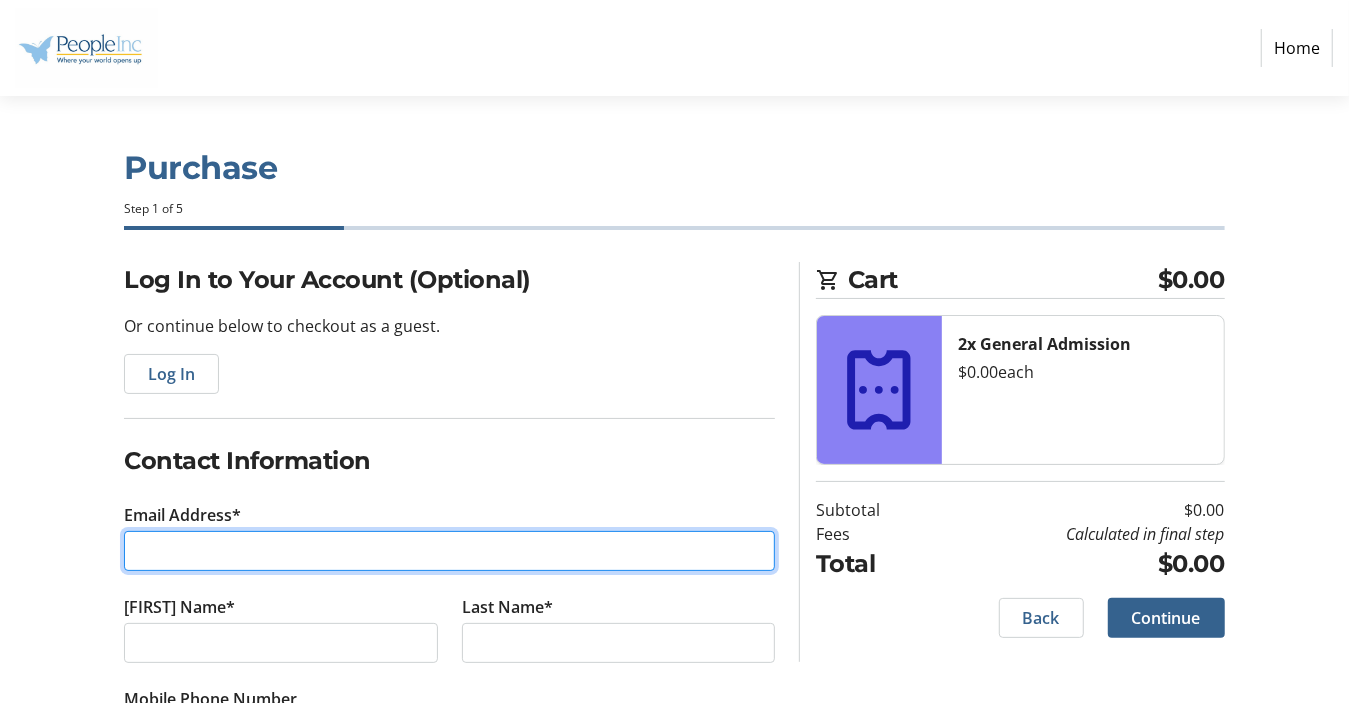 click on "Email Address*" at bounding box center [449, 551] 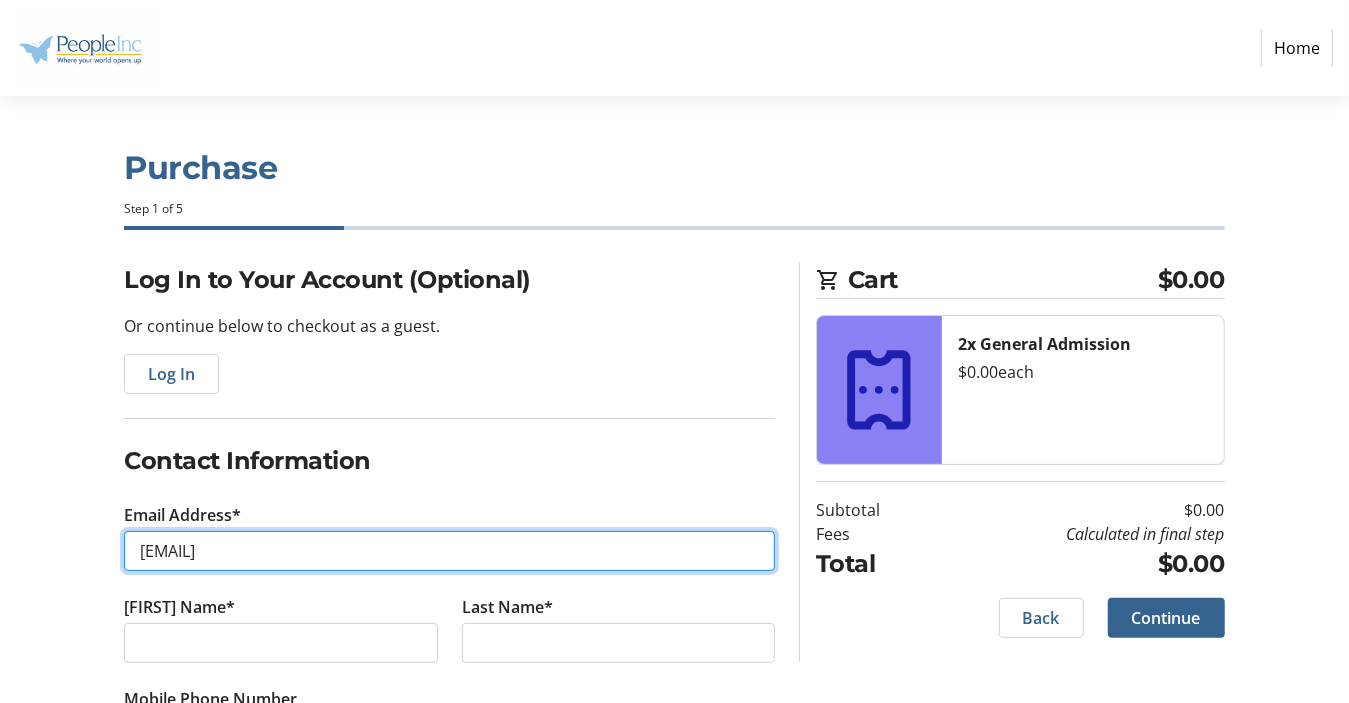 type on "[EMAIL]" 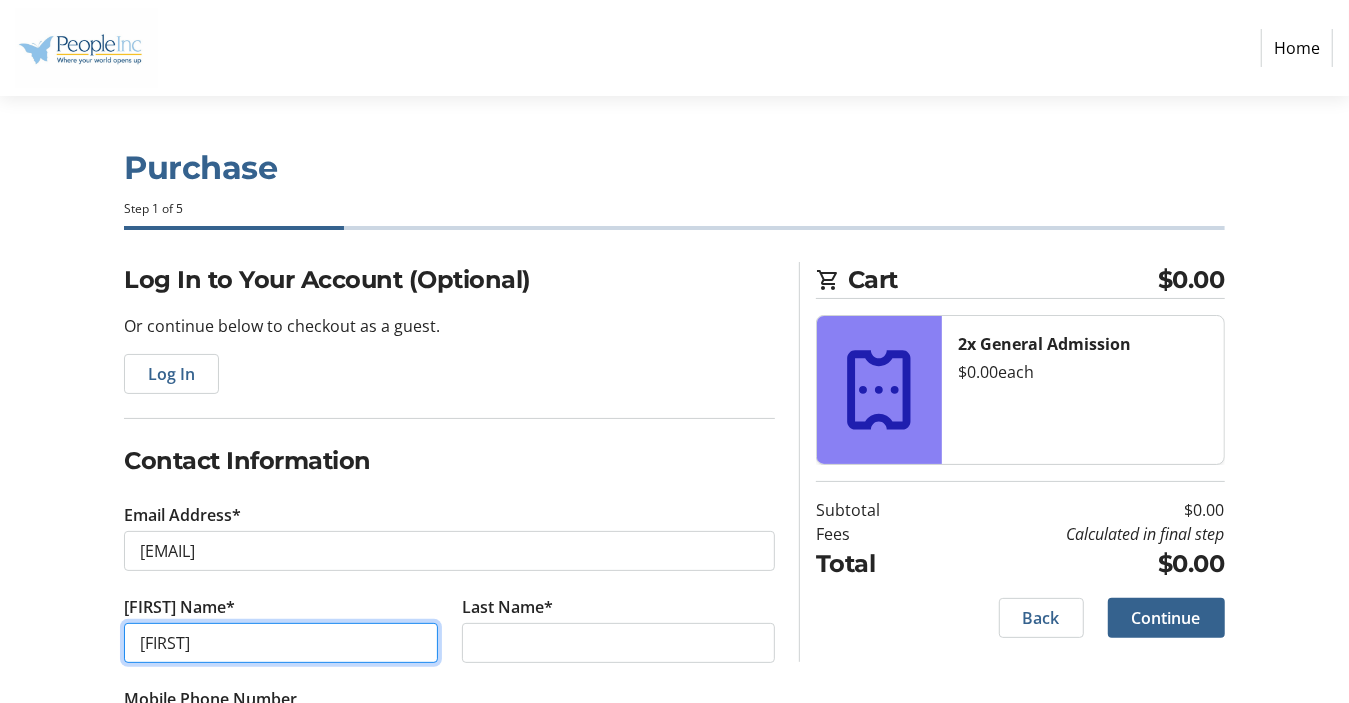 type on "[FIRST]" 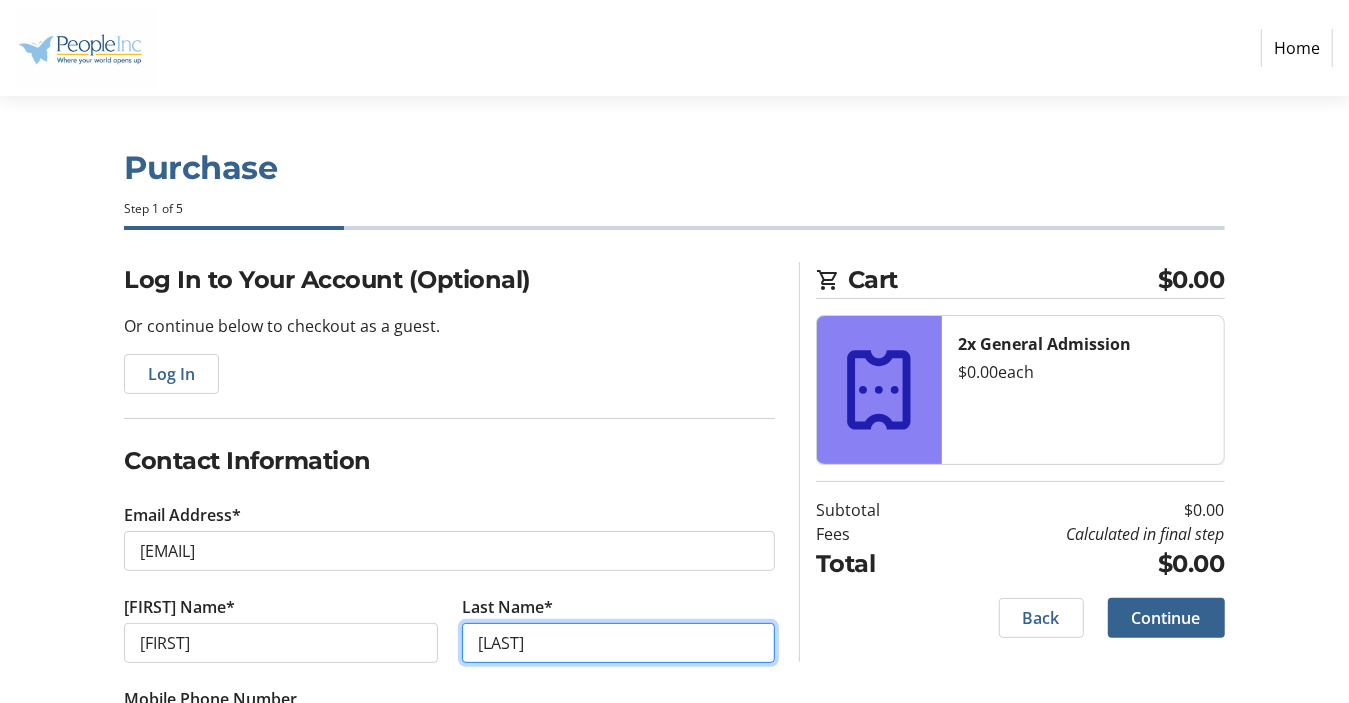type on "[LAST]" 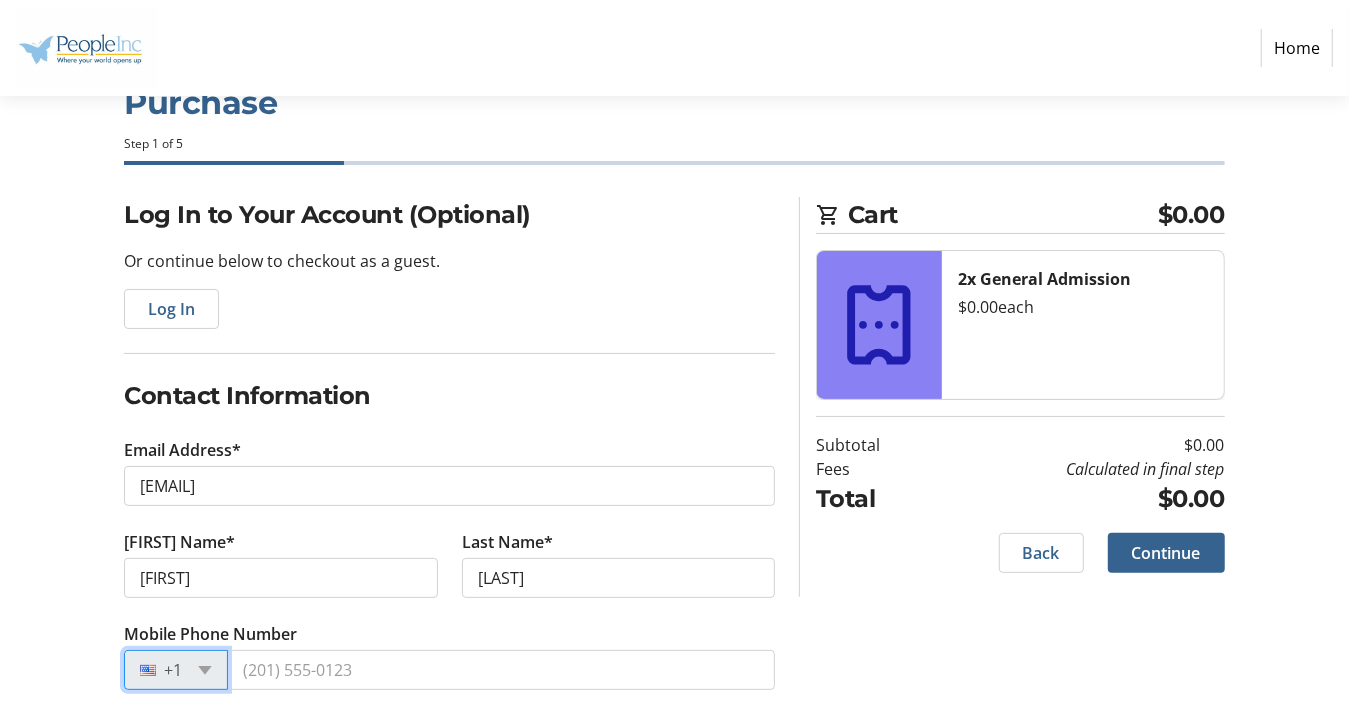 scroll, scrollTop: 97, scrollLeft: 0, axis: vertical 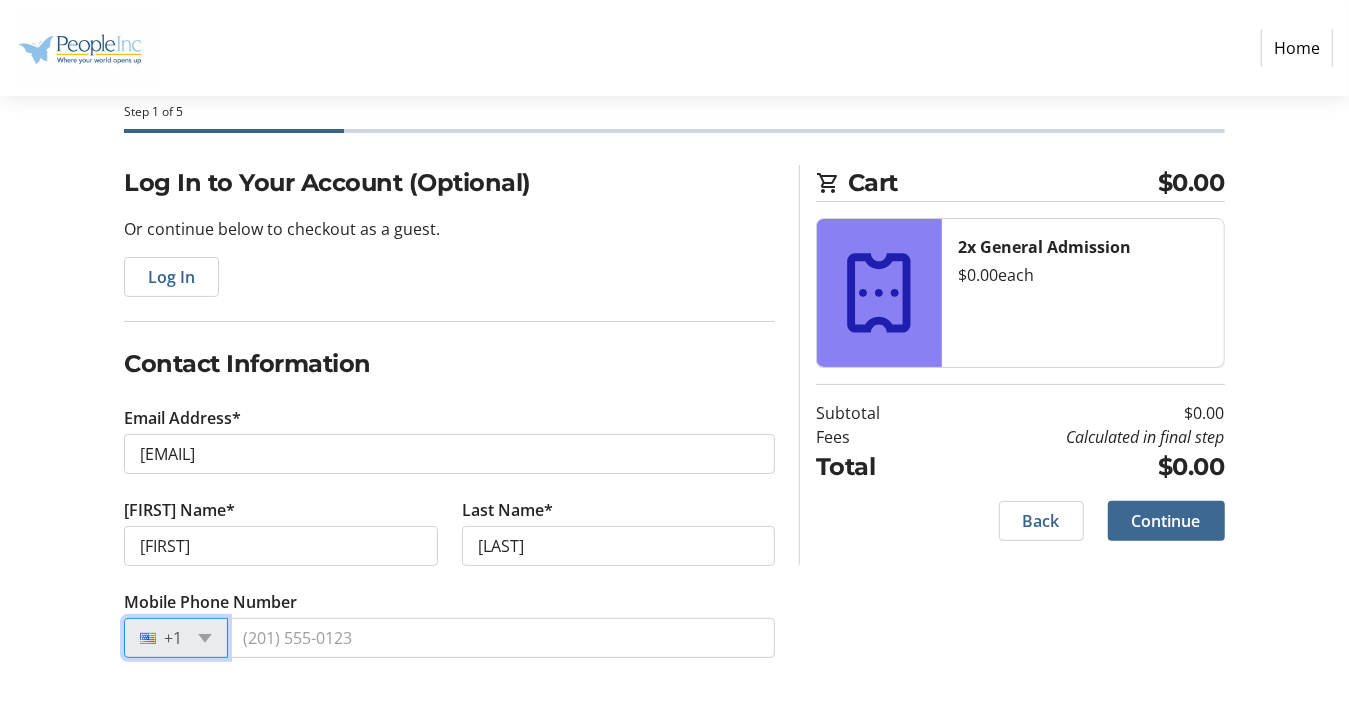 click on "Continue" at bounding box center [1166, 521] 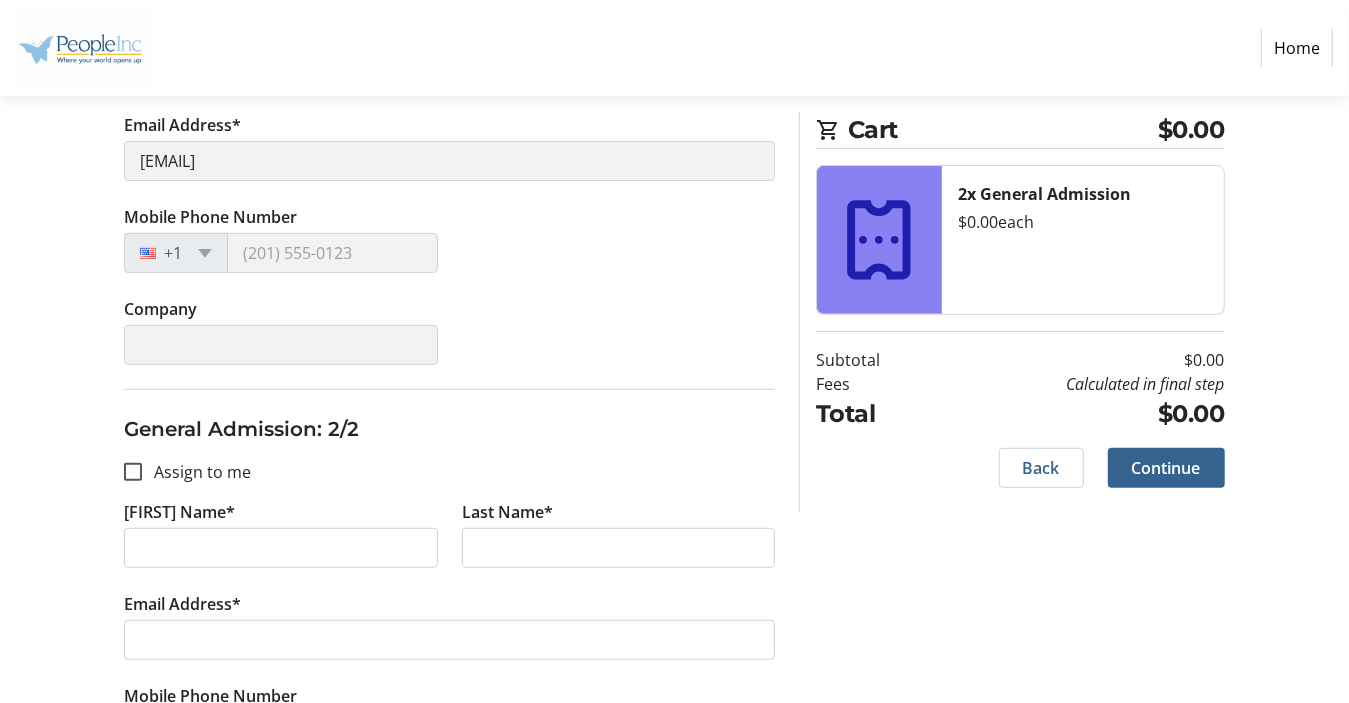 scroll, scrollTop: 612, scrollLeft: 0, axis: vertical 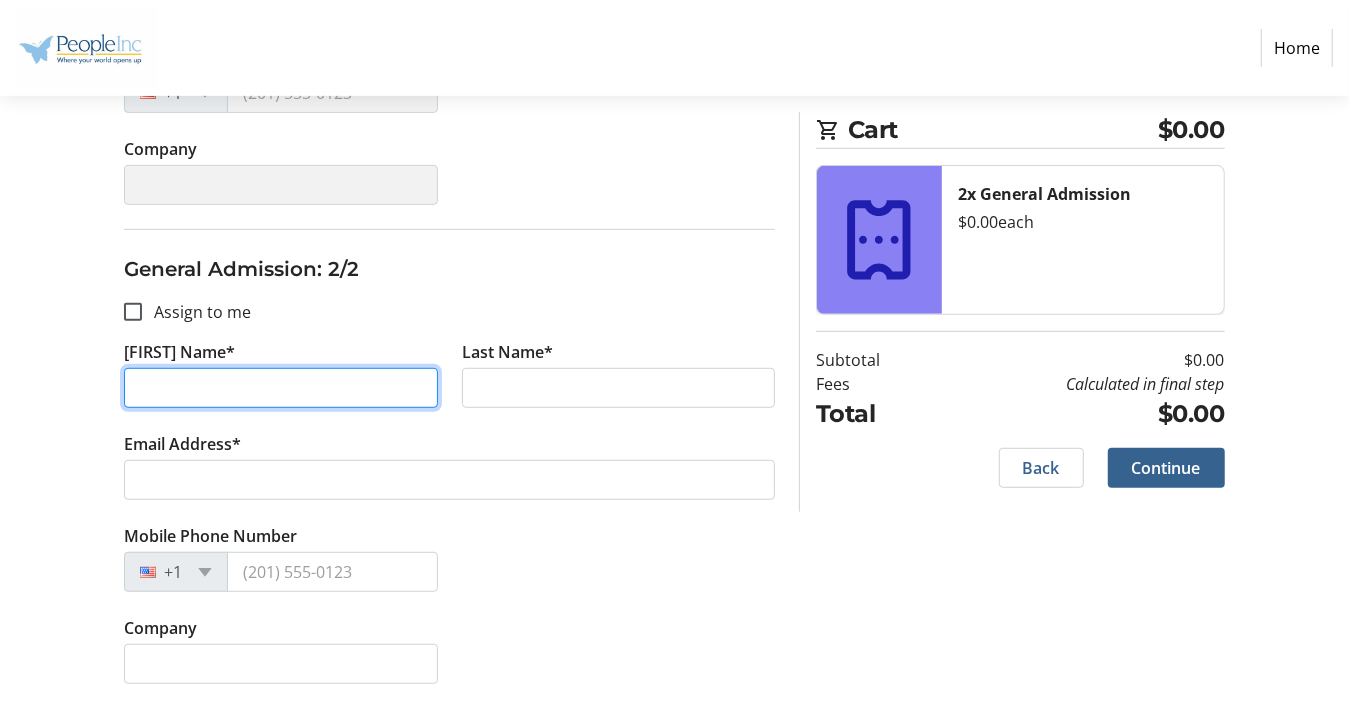 click on "[FIRST] Name*" at bounding box center [280, 388] 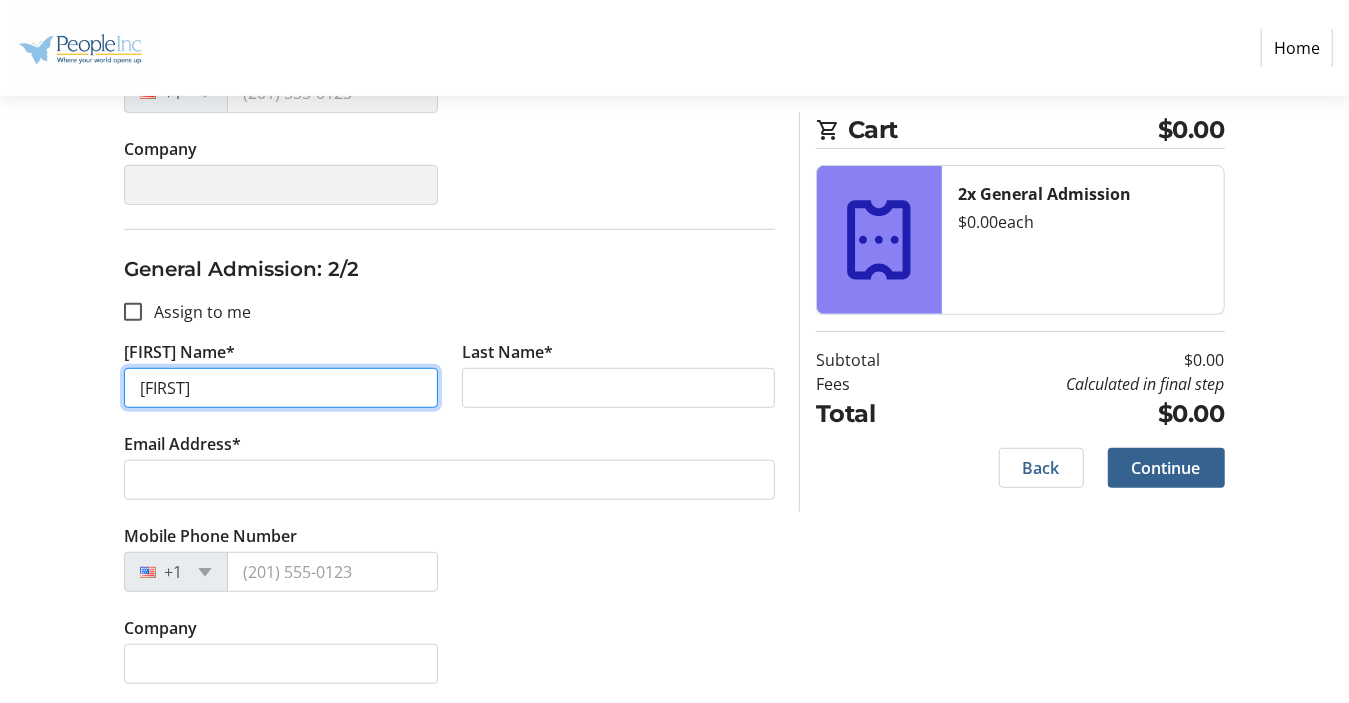 type on "[FIRST]" 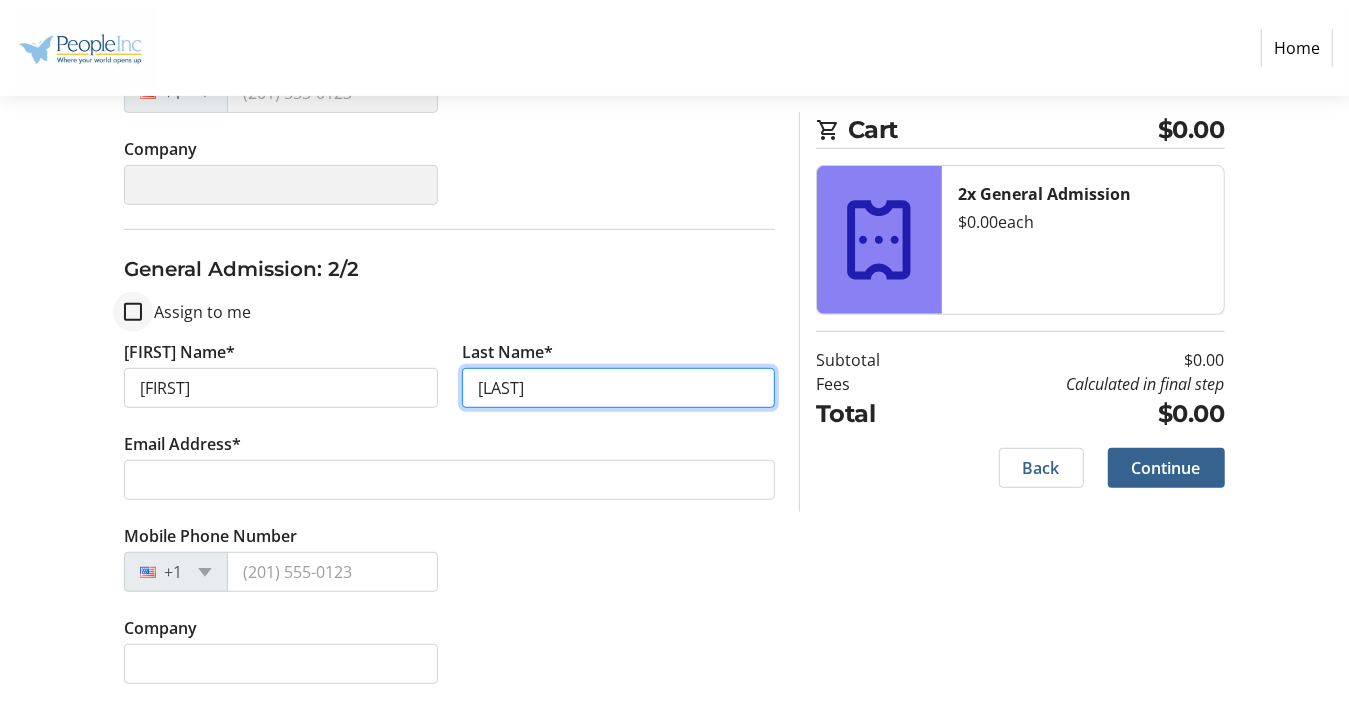 type on "[LAST]" 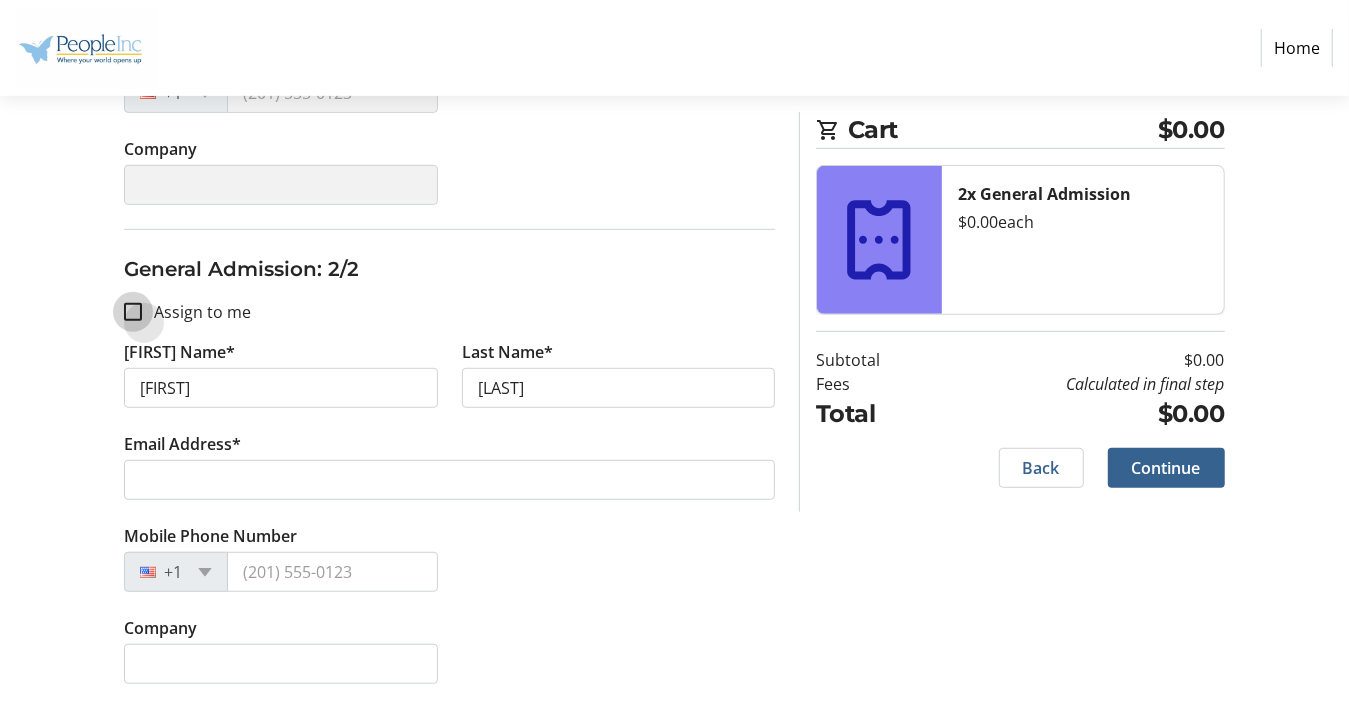 click on "Assign to me" at bounding box center [133, 312] 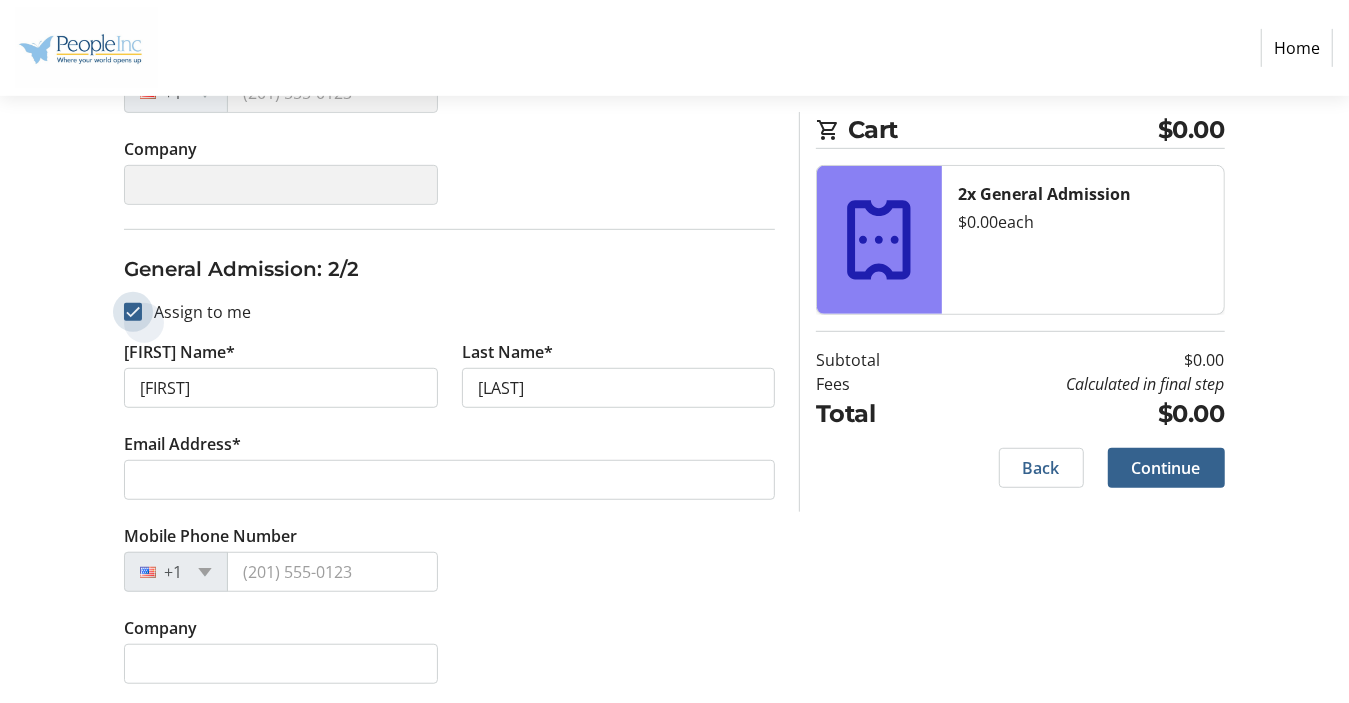 checkbox on "true" 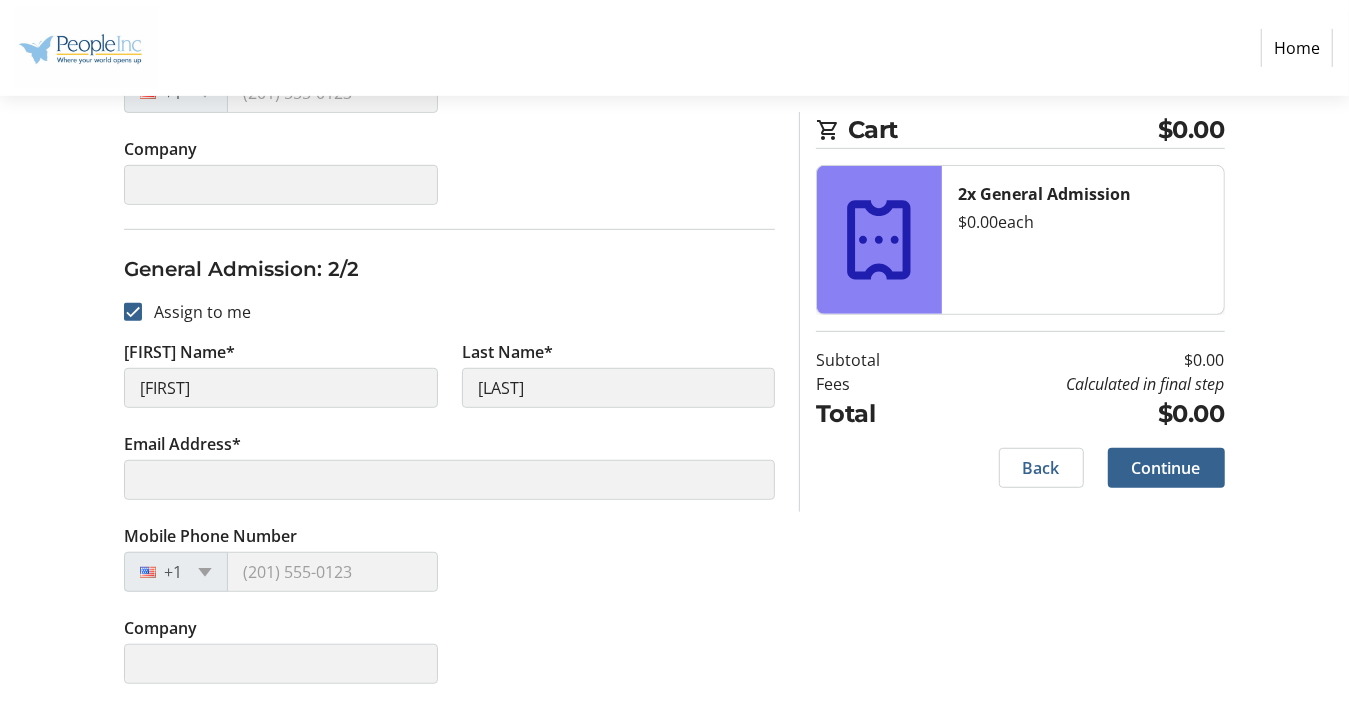 click on "Mobile Phone Number +1" at bounding box center [449, 570] 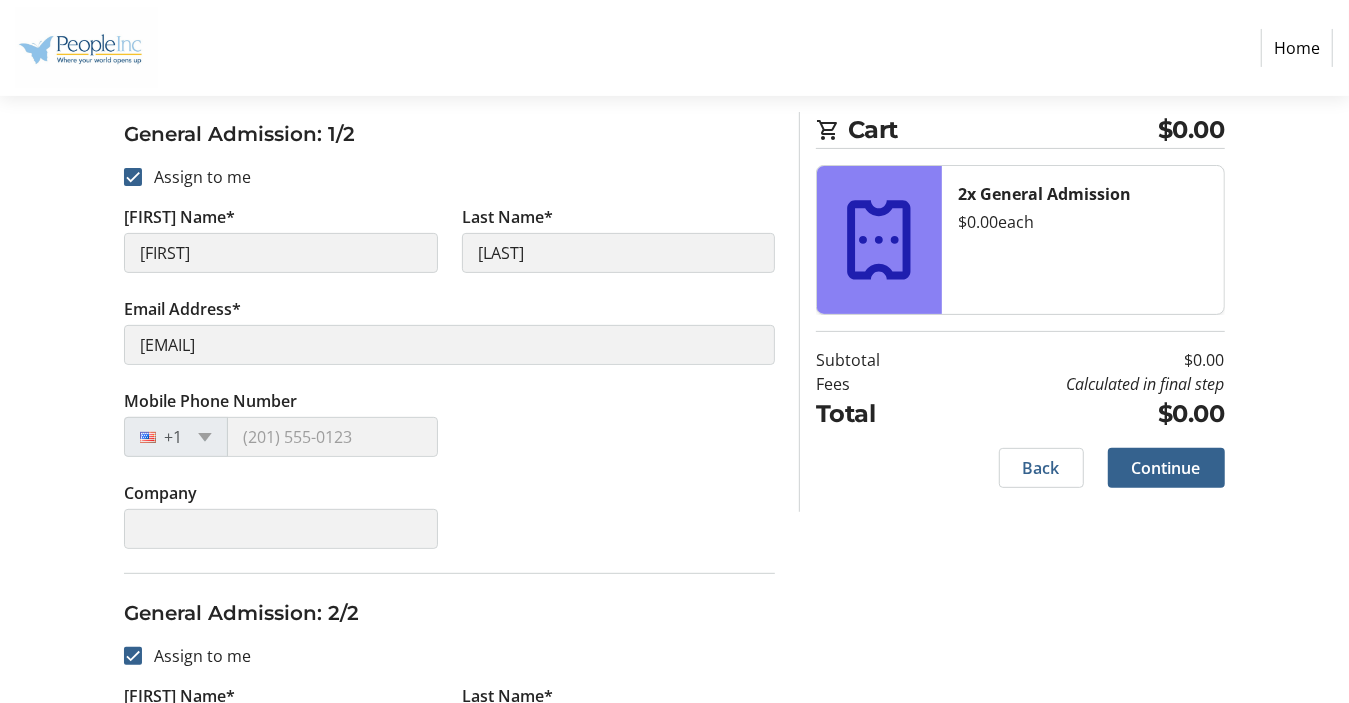 scroll, scrollTop: 312, scrollLeft: 0, axis: vertical 